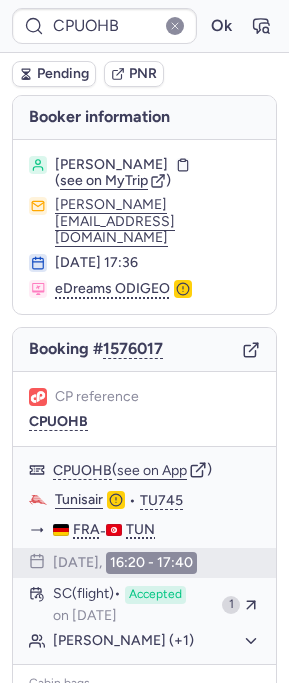 scroll, scrollTop: 0, scrollLeft: 0, axis: both 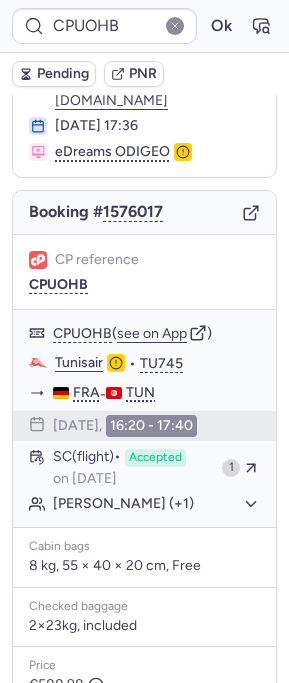 click 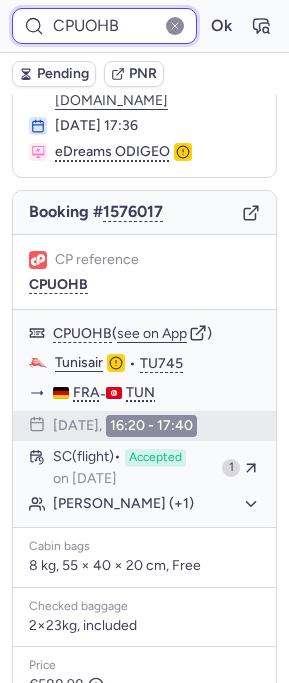 click on "CPUOHB" at bounding box center (104, 26) 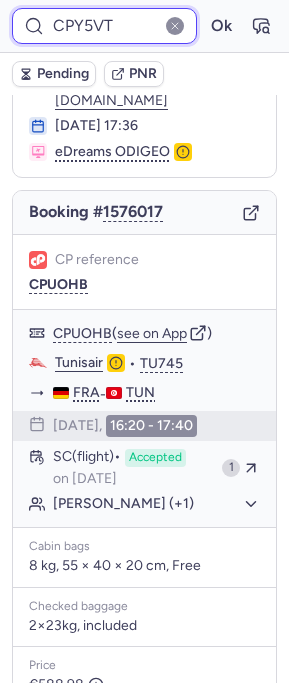click on "Ok" at bounding box center [221, 26] 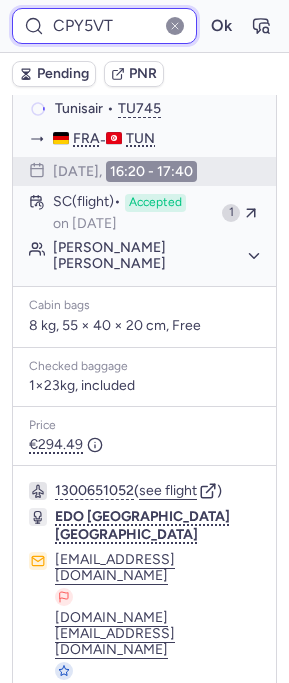scroll, scrollTop: 0, scrollLeft: 0, axis: both 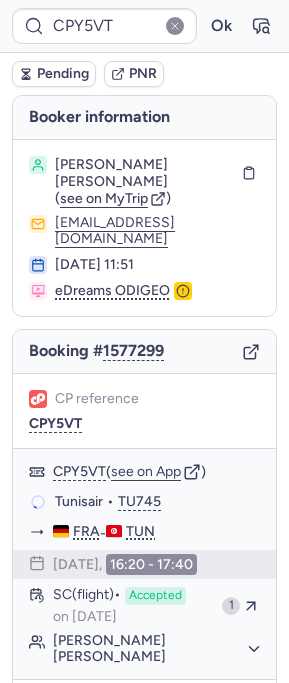 click on "Booking # 1577299" at bounding box center [144, 352] 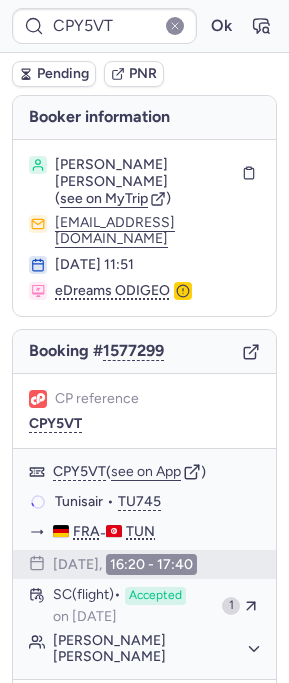 click 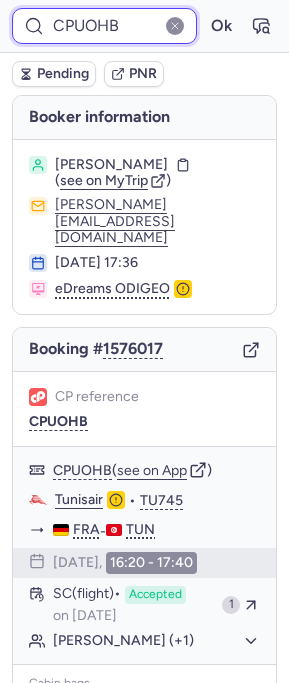click on "CPUOHB" at bounding box center (104, 26) 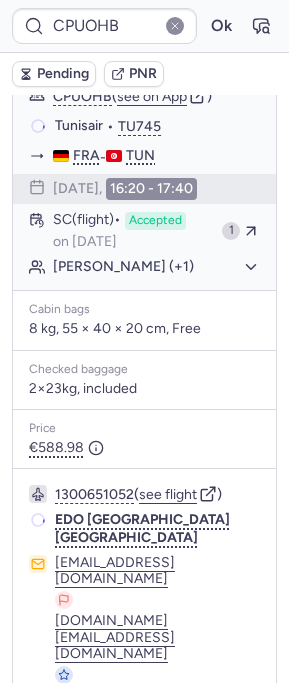 scroll, scrollTop: 361, scrollLeft: 0, axis: vertical 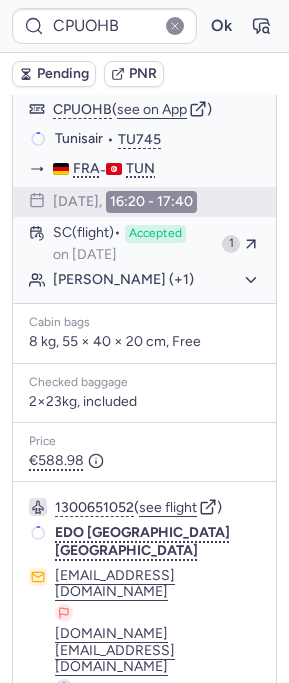 type on "CPD4DJ" 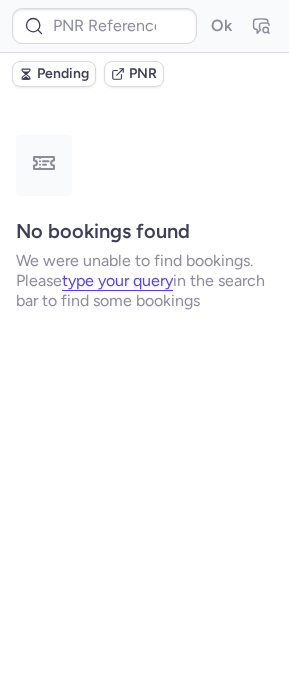 scroll, scrollTop: 0, scrollLeft: 0, axis: both 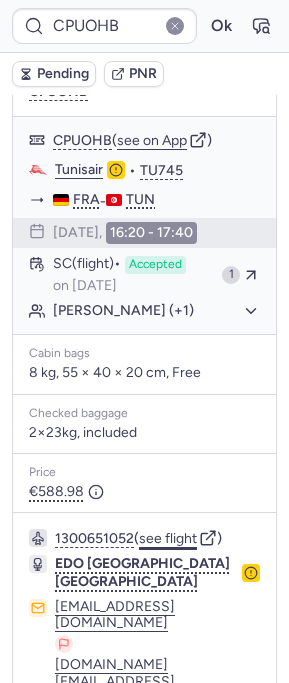 click on "see flight" 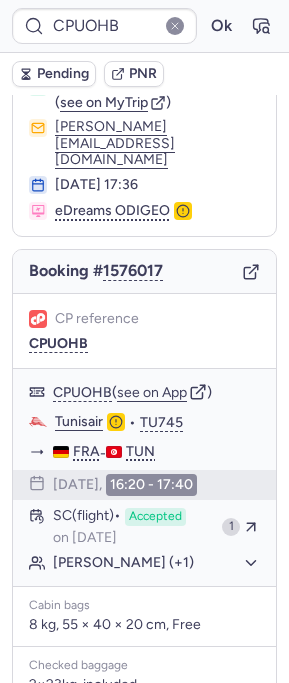 scroll, scrollTop: 0, scrollLeft: 0, axis: both 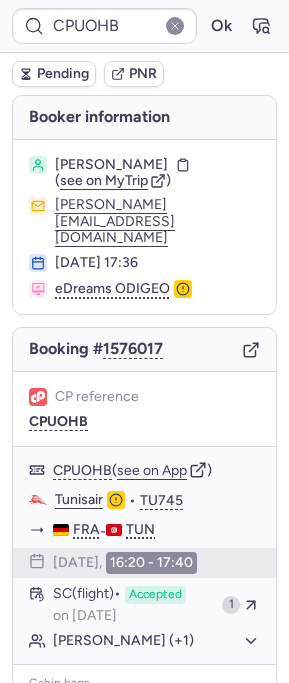 click on "Booking # 1576017" at bounding box center (144, 350) 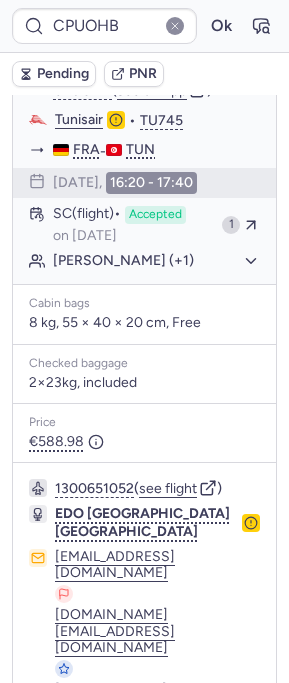 scroll, scrollTop: 112, scrollLeft: 0, axis: vertical 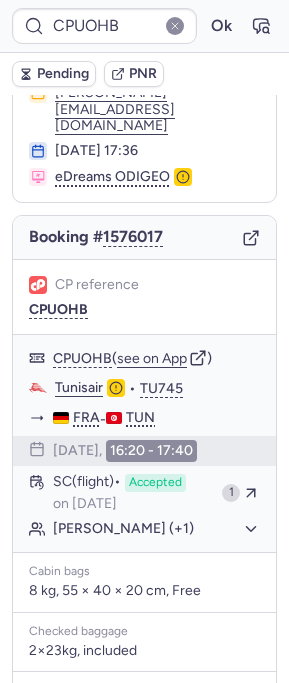 click 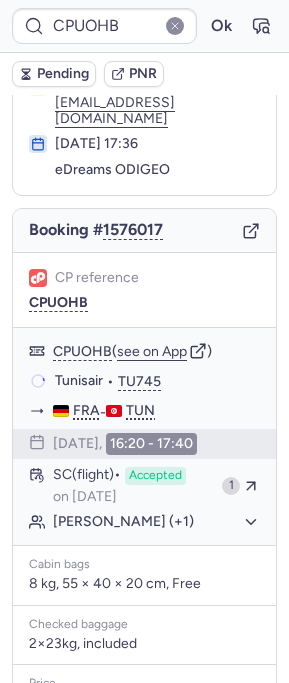 scroll, scrollTop: 112, scrollLeft: 0, axis: vertical 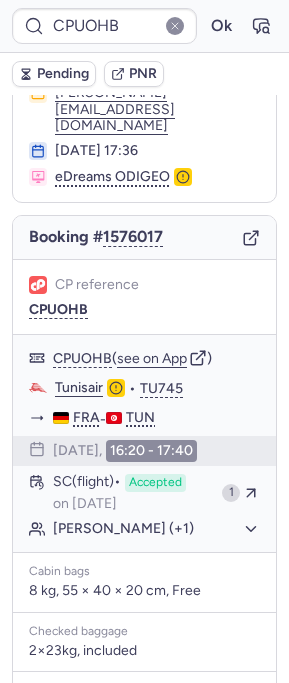 type on "CPS96S" 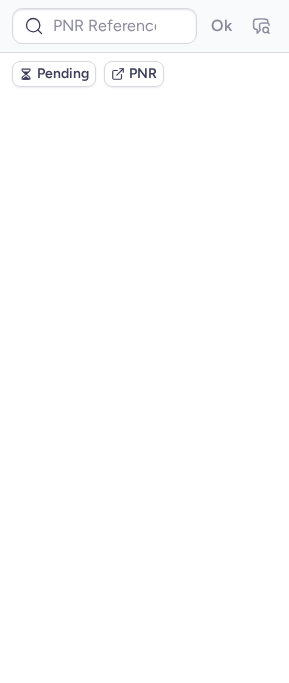 scroll, scrollTop: 0, scrollLeft: 0, axis: both 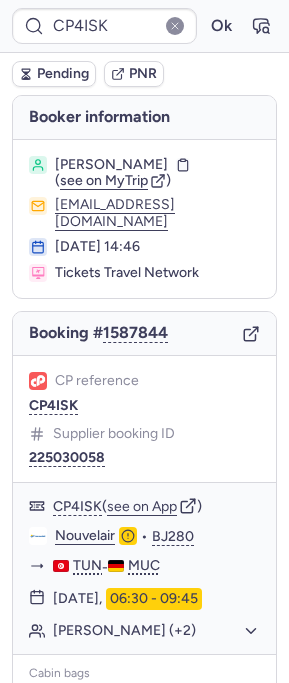 type on "CPS96S" 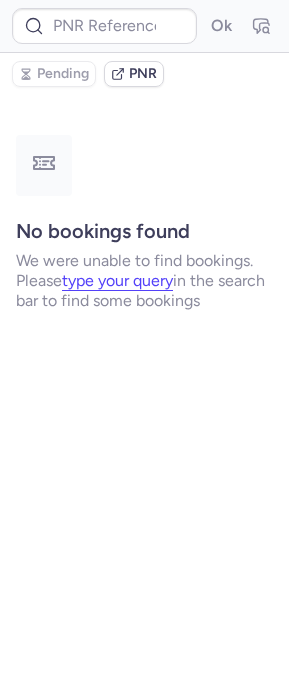 type on "CPUOHB" 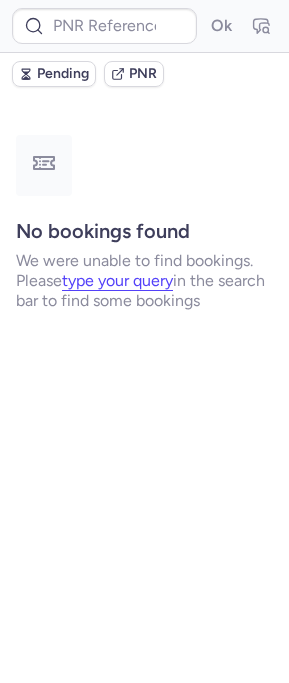 type on "CPSUVJ" 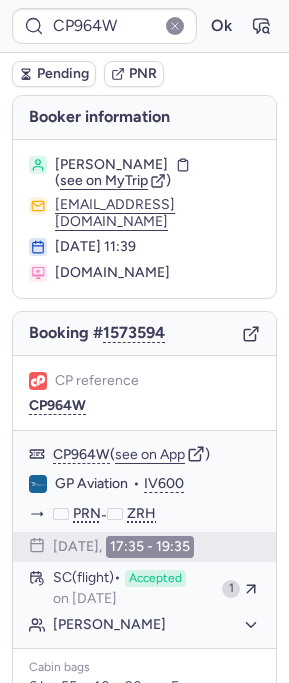 type on "CPQ9VH" 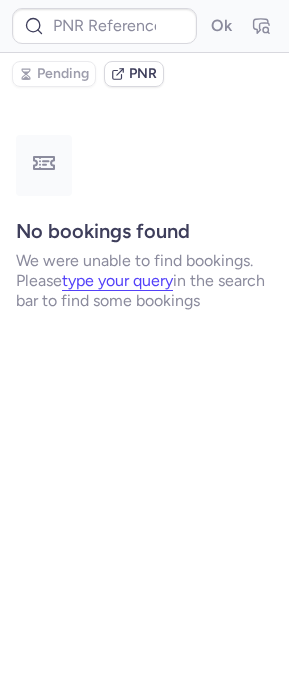 type on "CPQR4I" 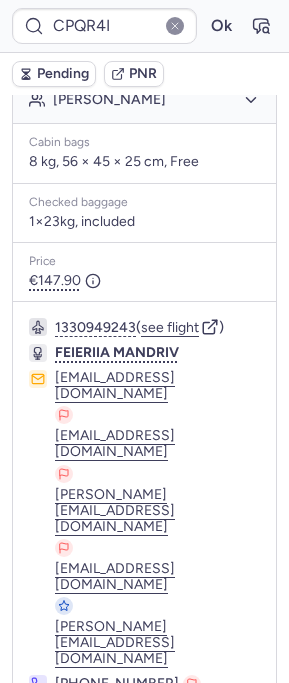 scroll, scrollTop: 0, scrollLeft: 0, axis: both 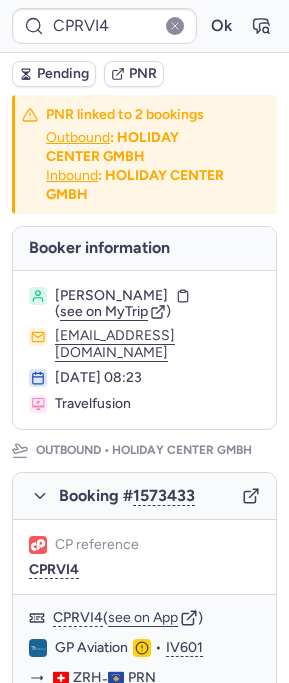 type on "CPS96S" 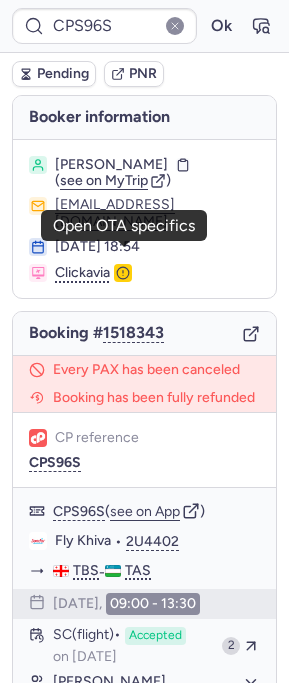 click at bounding box center [123, 273] 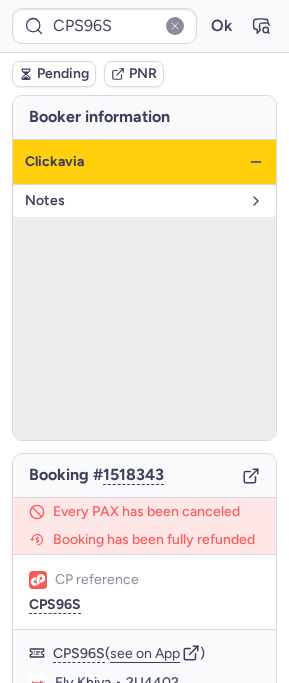 click on "Notes" at bounding box center [132, 201] 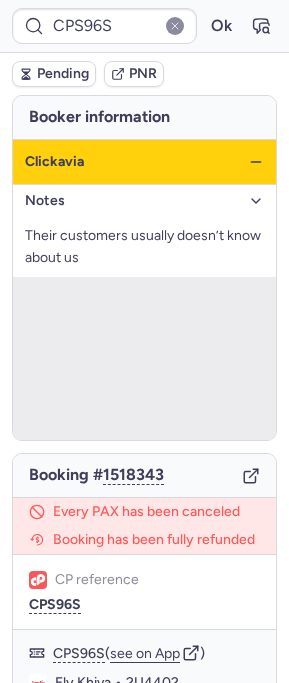click on "Clickavia" at bounding box center (144, 162) 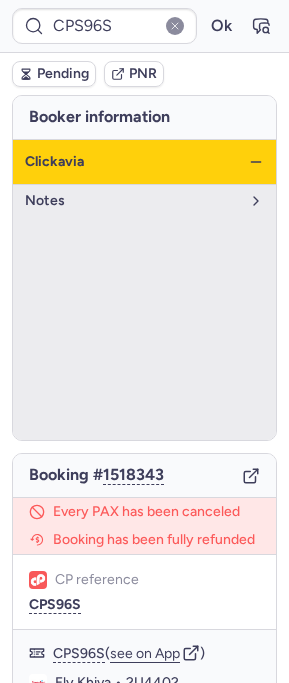click 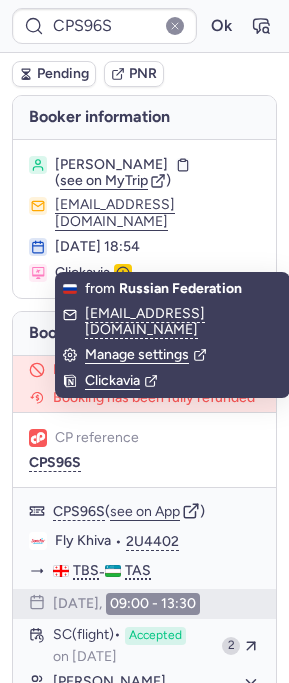 click on "Clickavia" at bounding box center (82, 273) 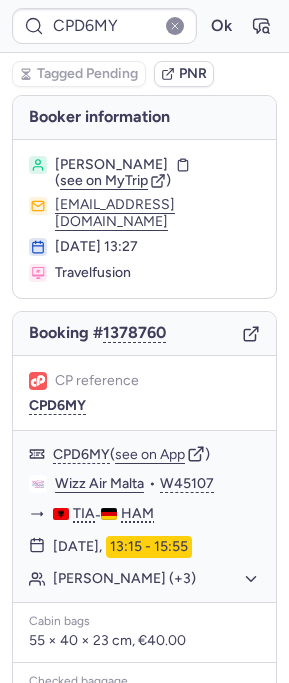 type on "CP4ISK" 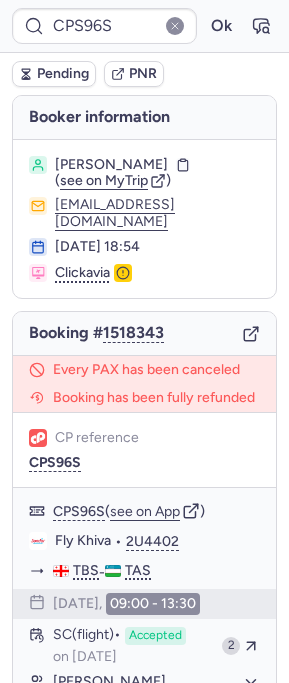 type on "CPD4DJ" 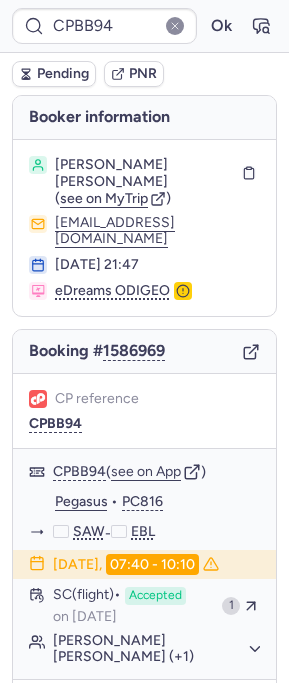 type on "10812519410712" 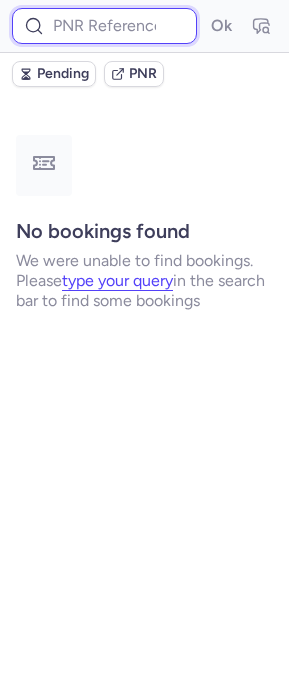 click at bounding box center (104, 26) 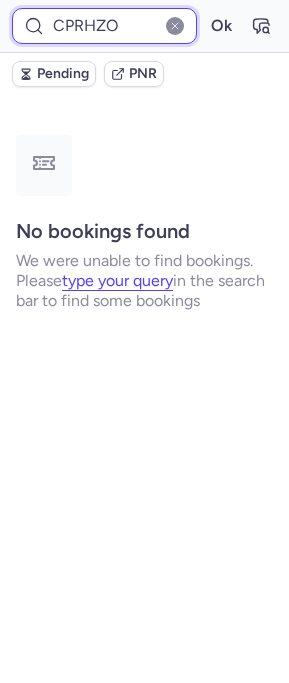 type on "CPRHZO" 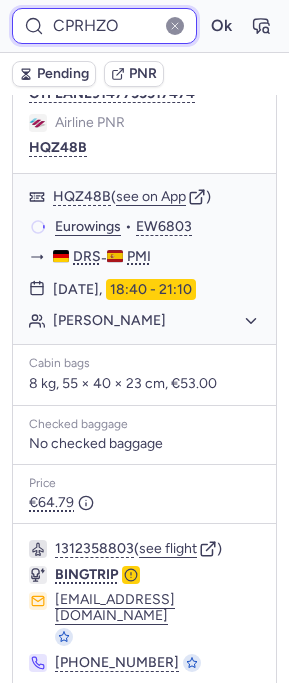 scroll, scrollTop: 0, scrollLeft: 0, axis: both 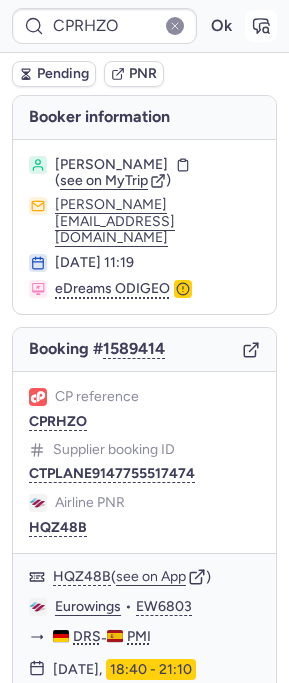 click 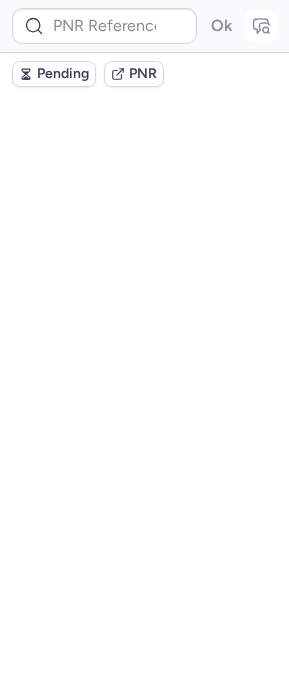 type on "CPRHZO" 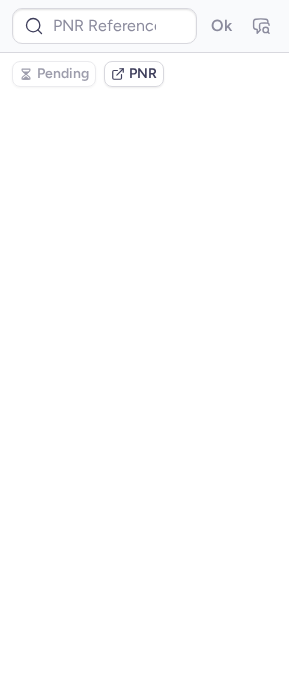 type on "CPRHZO" 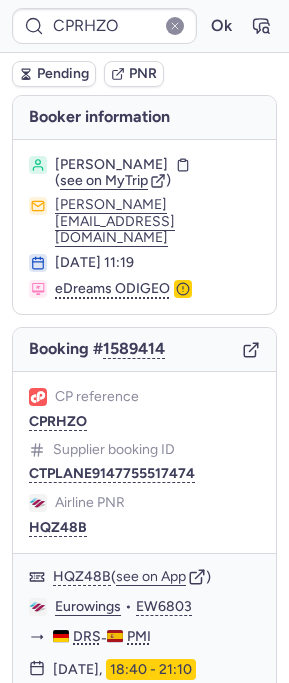 type on "CPS96S" 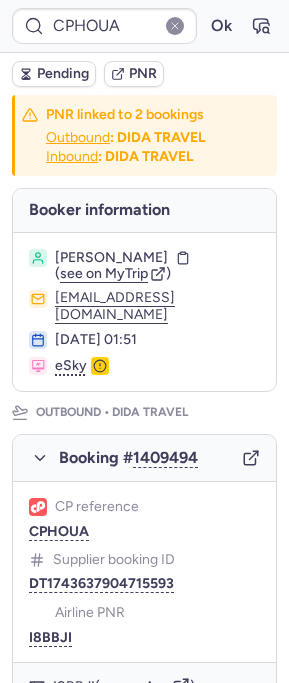 type on "7328980" 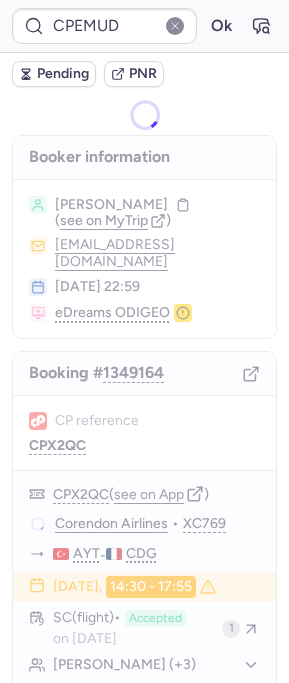 type on "CPS96S" 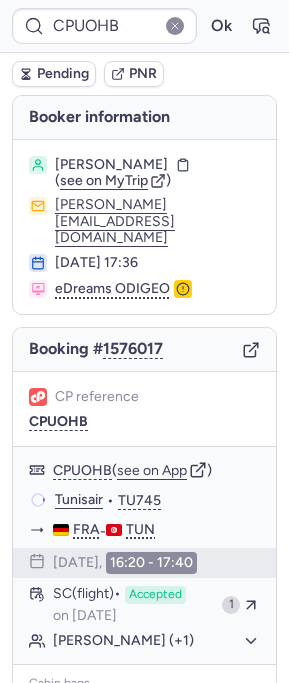type on "CPEMUD" 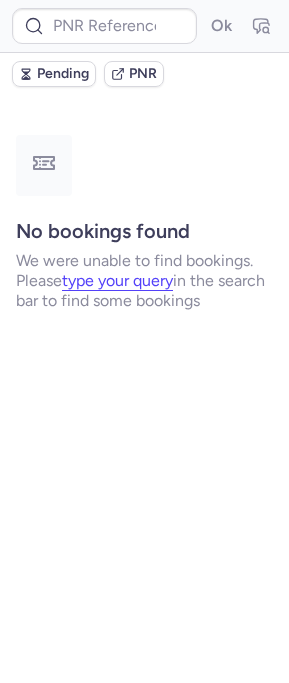 type on "CPMLAV" 